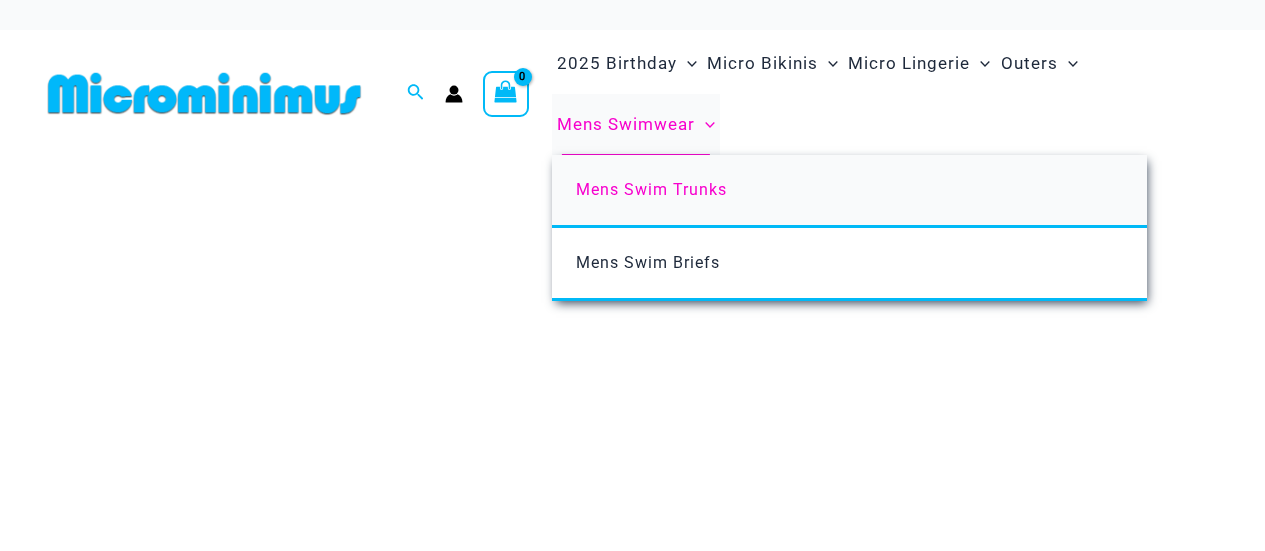 scroll, scrollTop: 0, scrollLeft: 0, axis: both 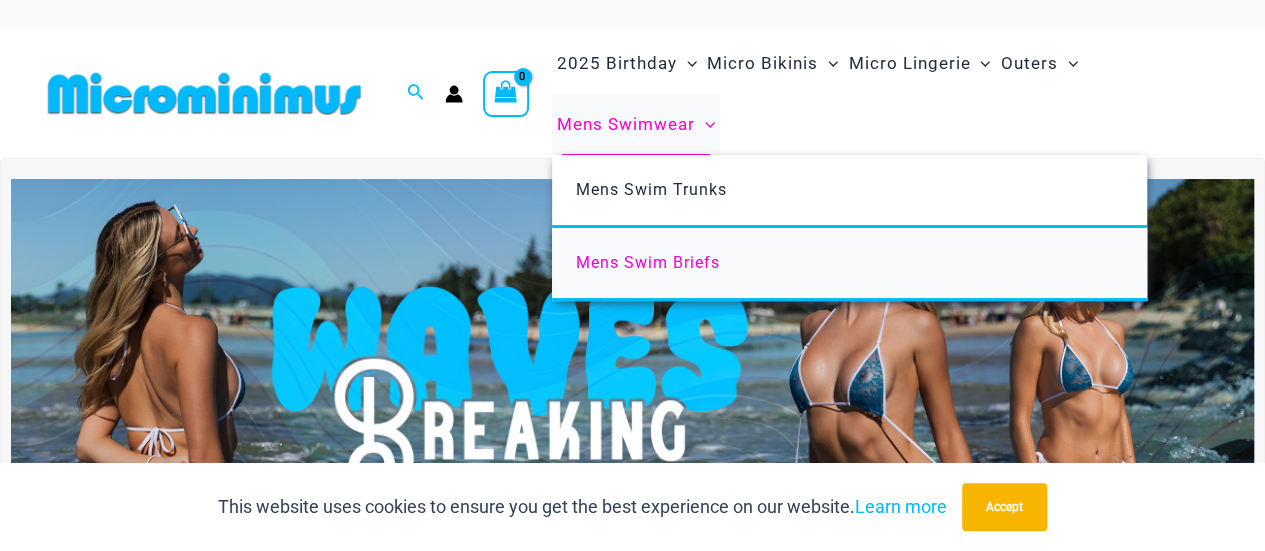 click on "Mens Swim Briefs" at bounding box center (648, 262) 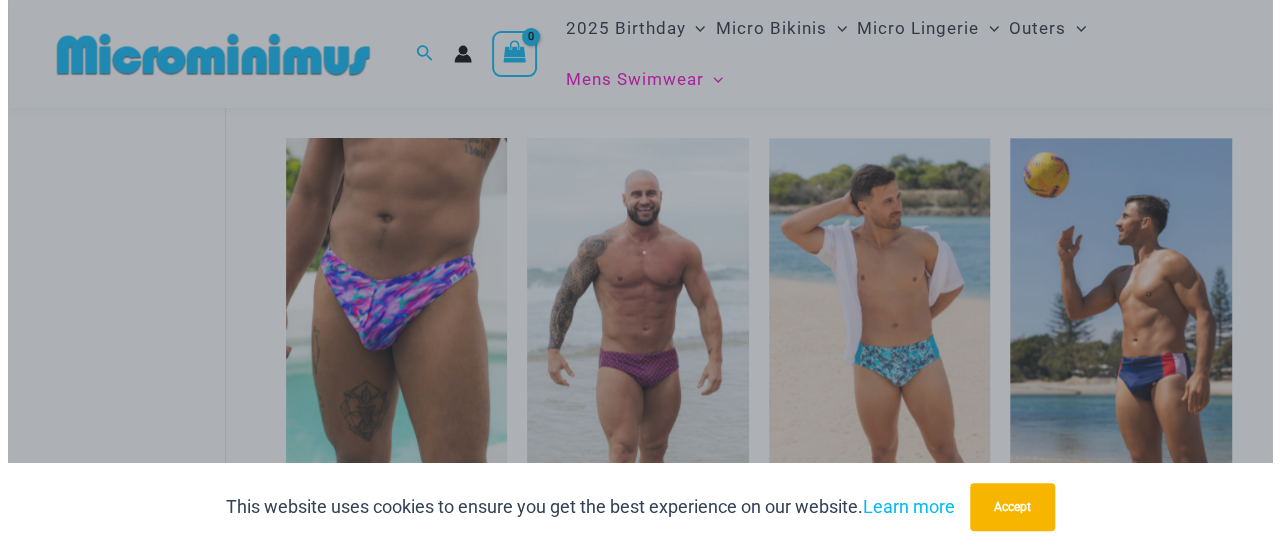 scroll, scrollTop: 1210, scrollLeft: 0, axis: vertical 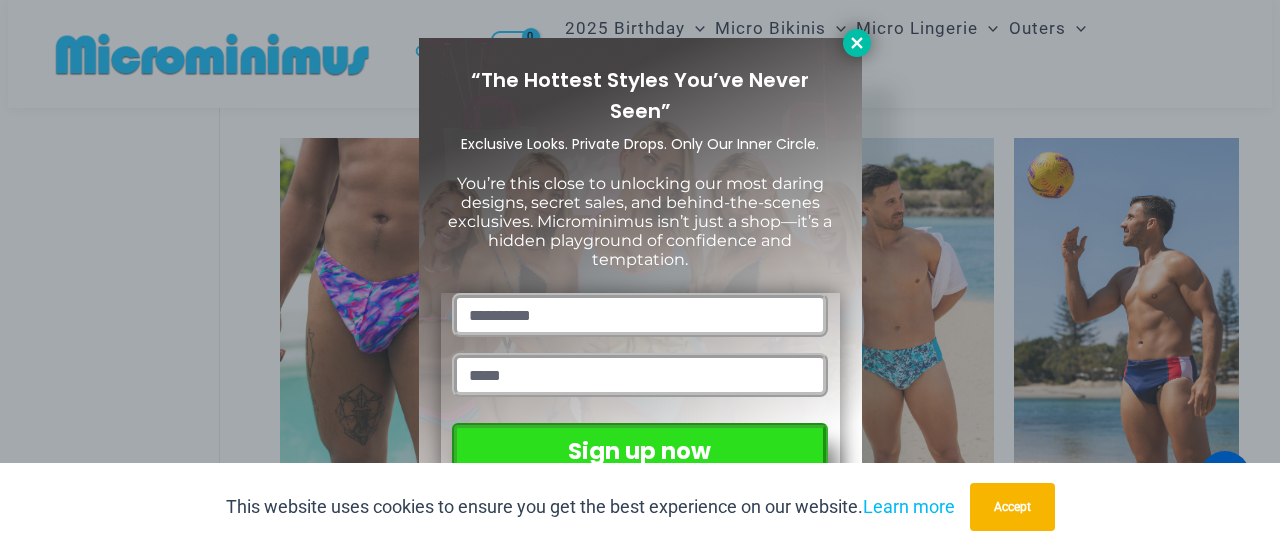 click 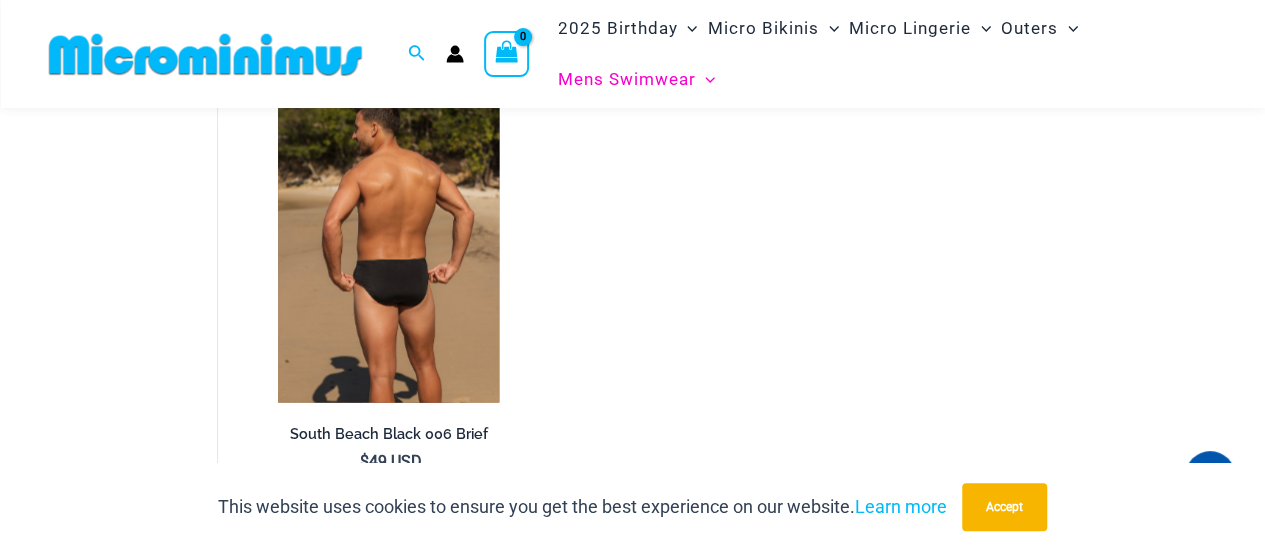 scroll, scrollTop: 1802, scrollLeft: 0, axis: vertical 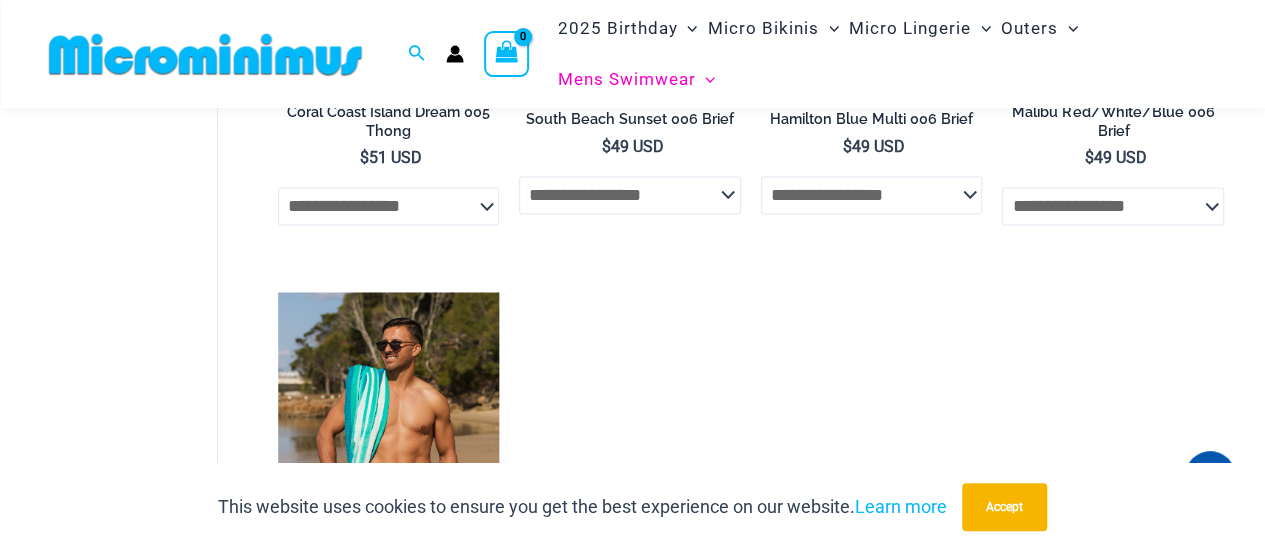 click on "**********" 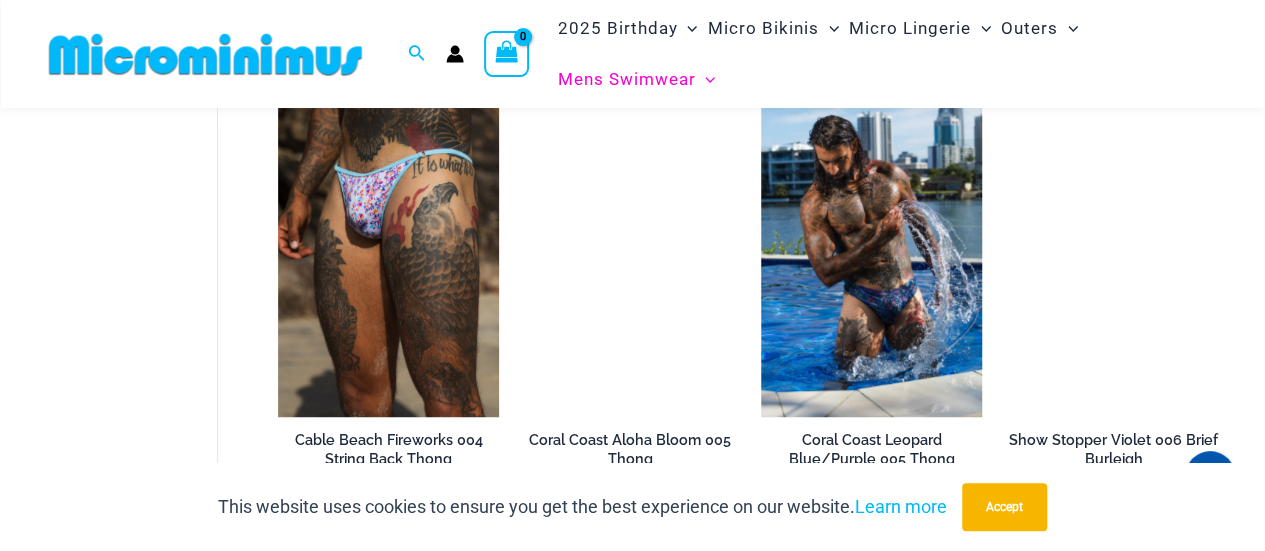 scroll, scrollTop: 701, scrollLeft: 0, axis: vertical 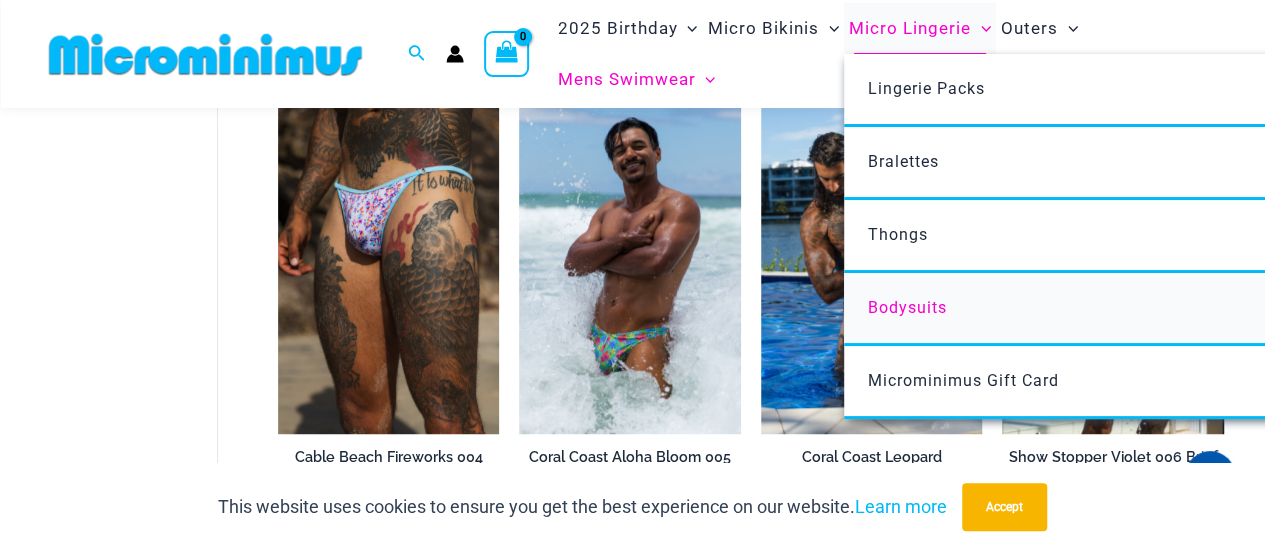 click on "Bodysuits" at bounding box center (907, 307) 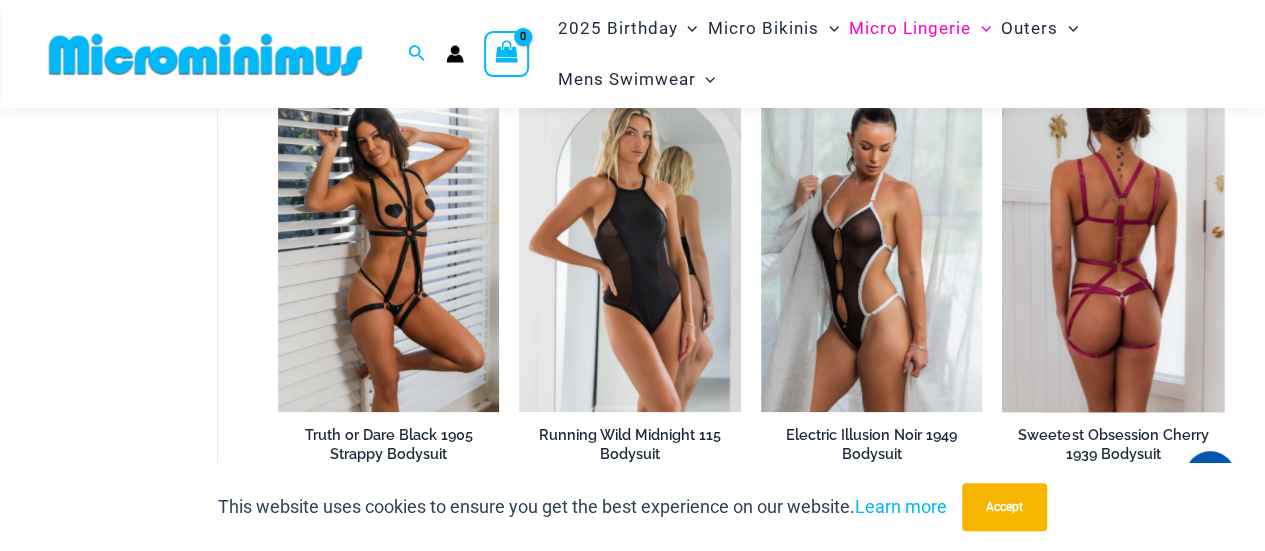 scroll, scrollTop: 387, scrollLeft: 0, axis: vertical 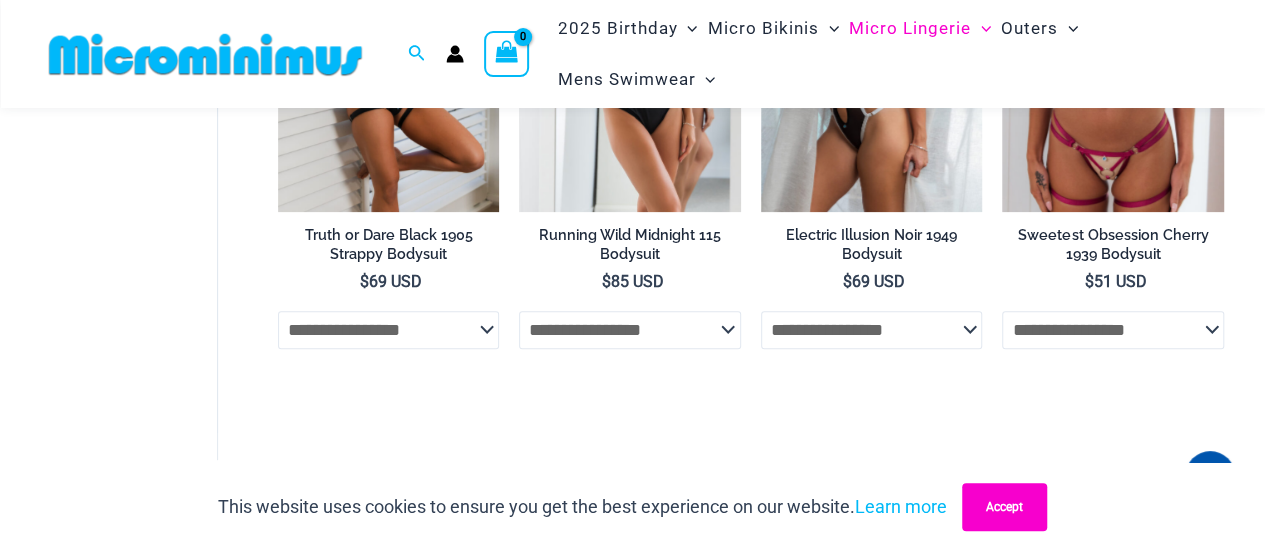 click on "Accept" at bounding box center [1004, 507] 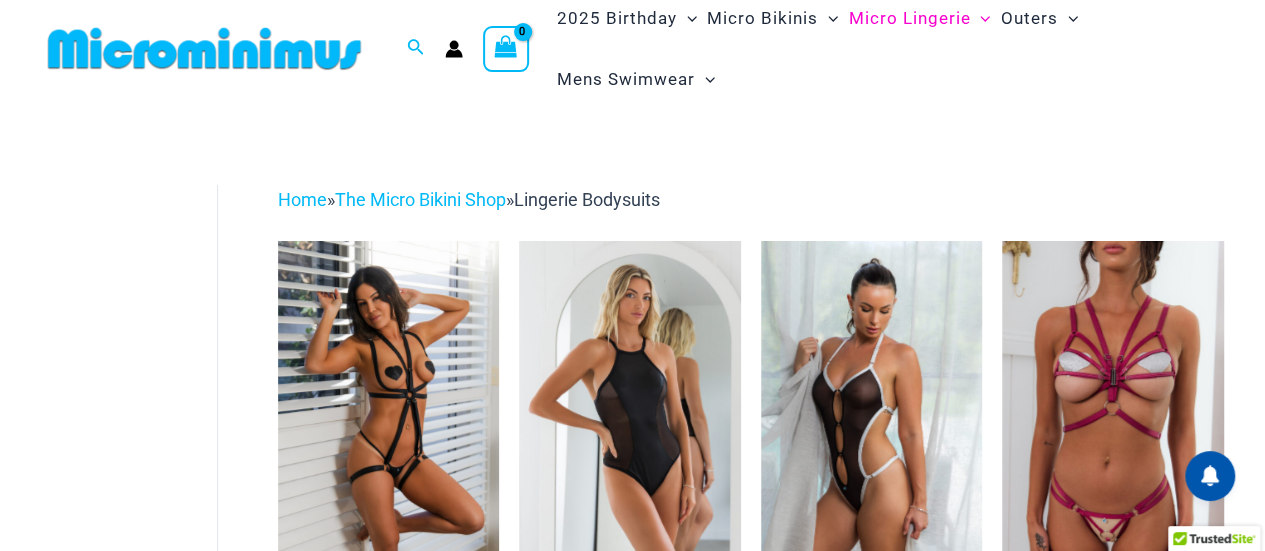 scroll, scrollTop: 0, scrollLeft: 0, axis: both 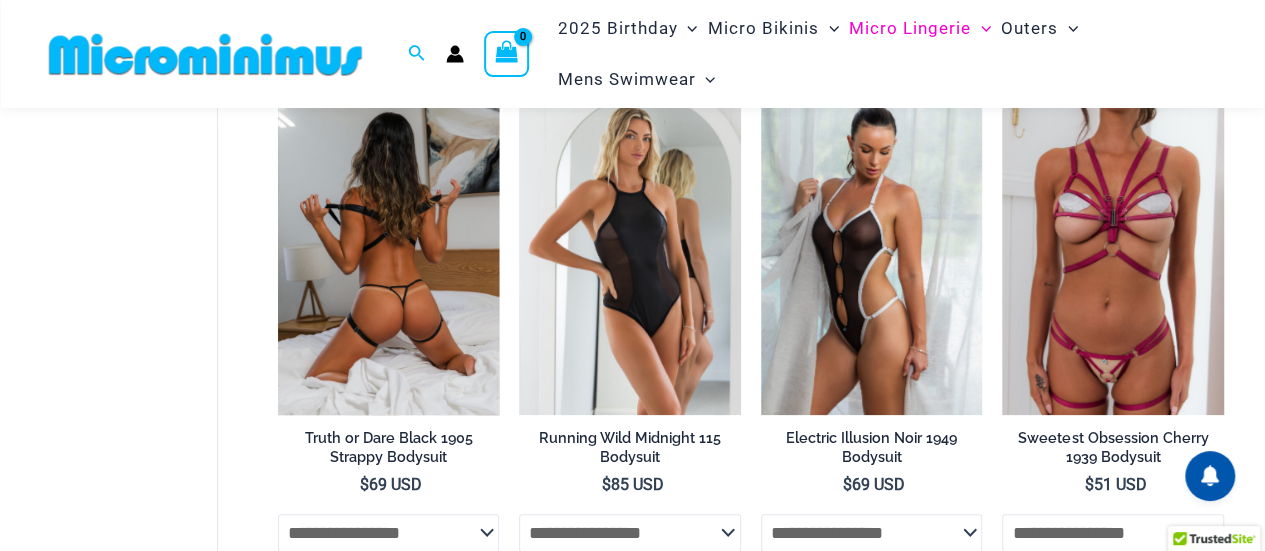 click at bounding box center [389, 248] 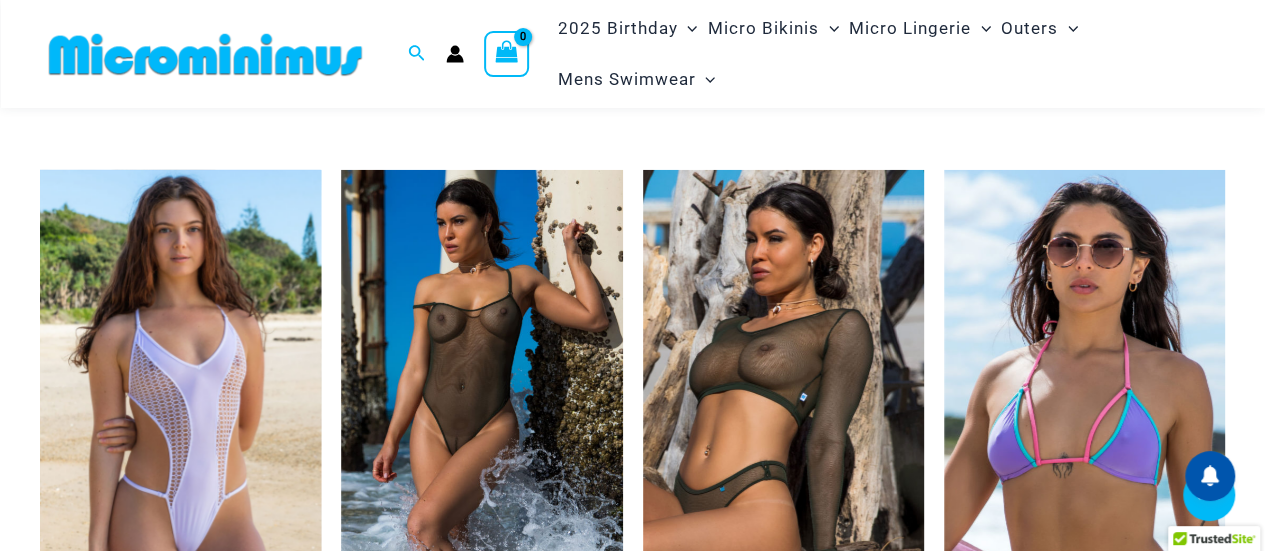 scroll, scrollTop: 3304, scrollLeft: 0, axis: vertical 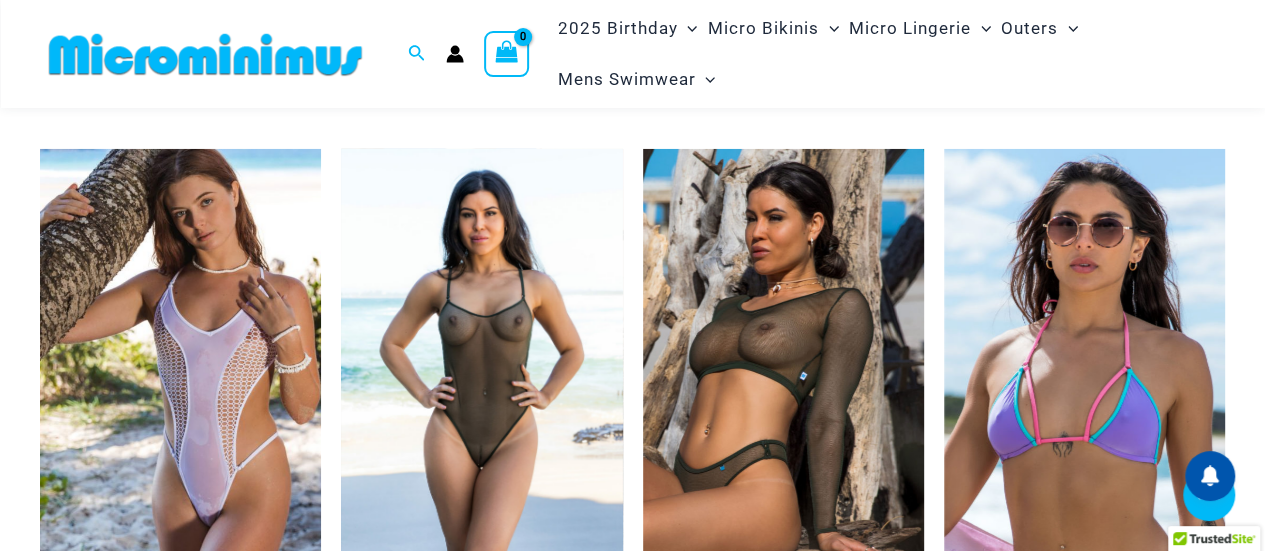 click at bounding box center (481, 360) 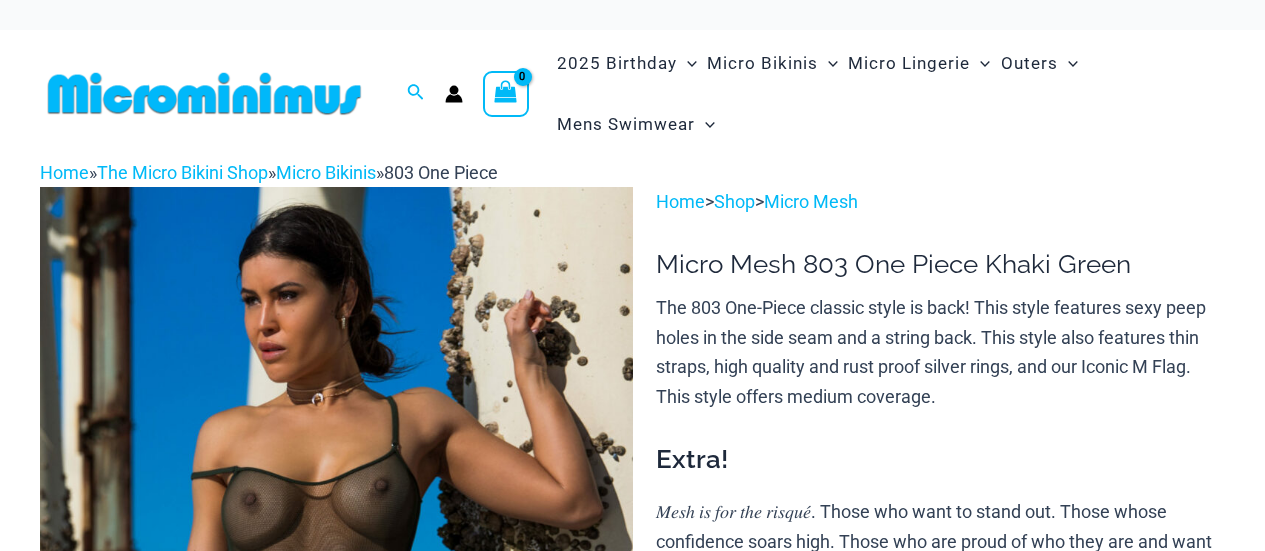 scroll, scrollTop: 0, scrollLeft: 0, axis: both 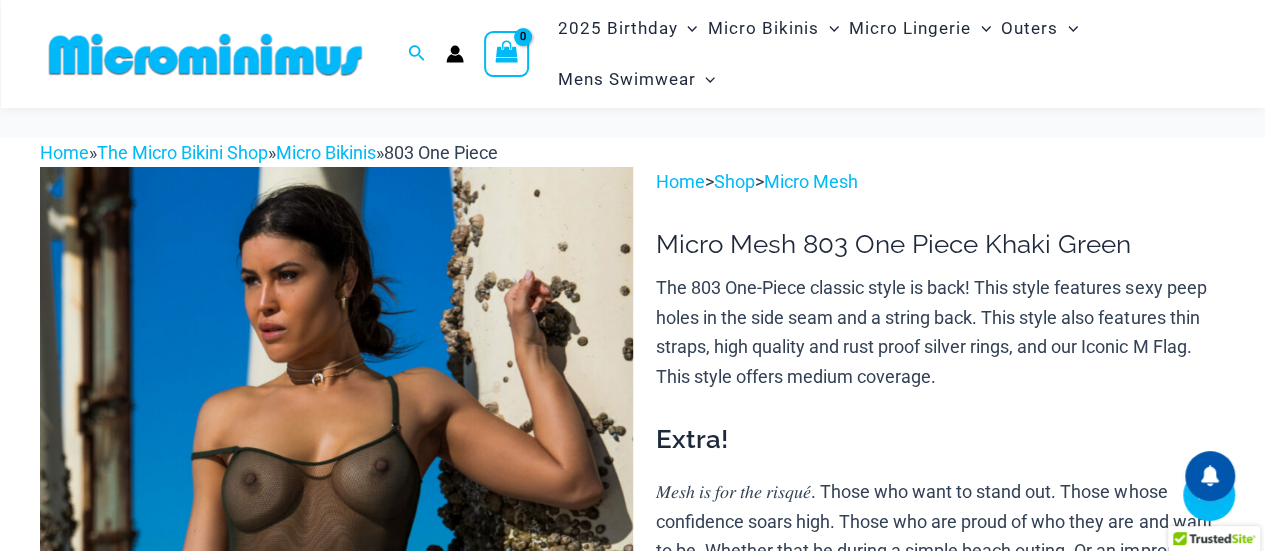 click at bounding box center [132, 1214] 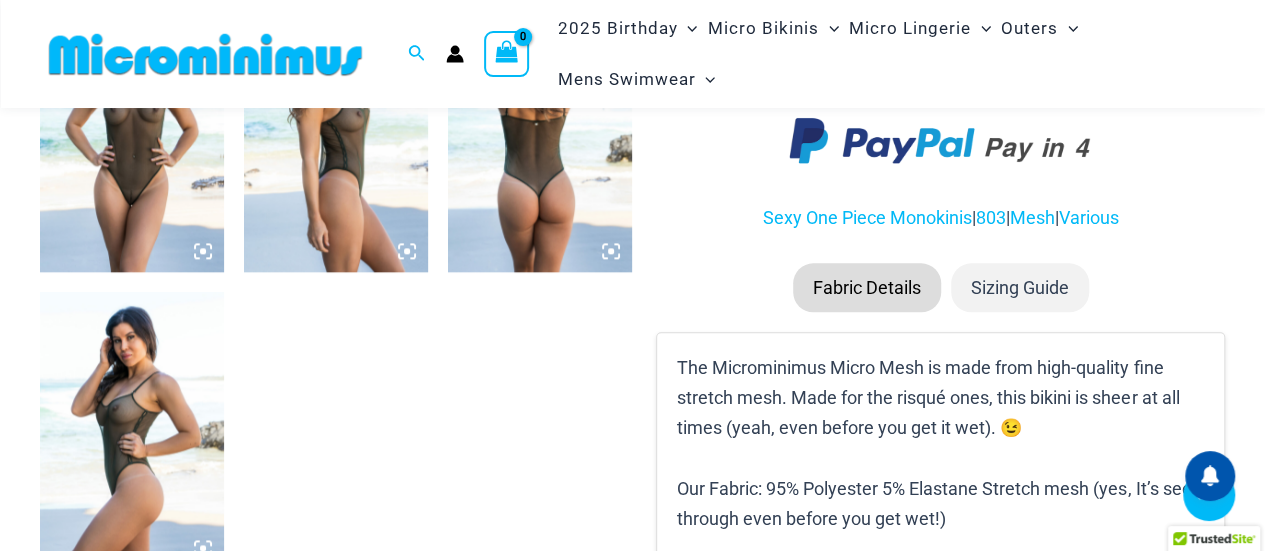scroll, scrollTop: 1068, scrollLeft: 0, axis: vertical 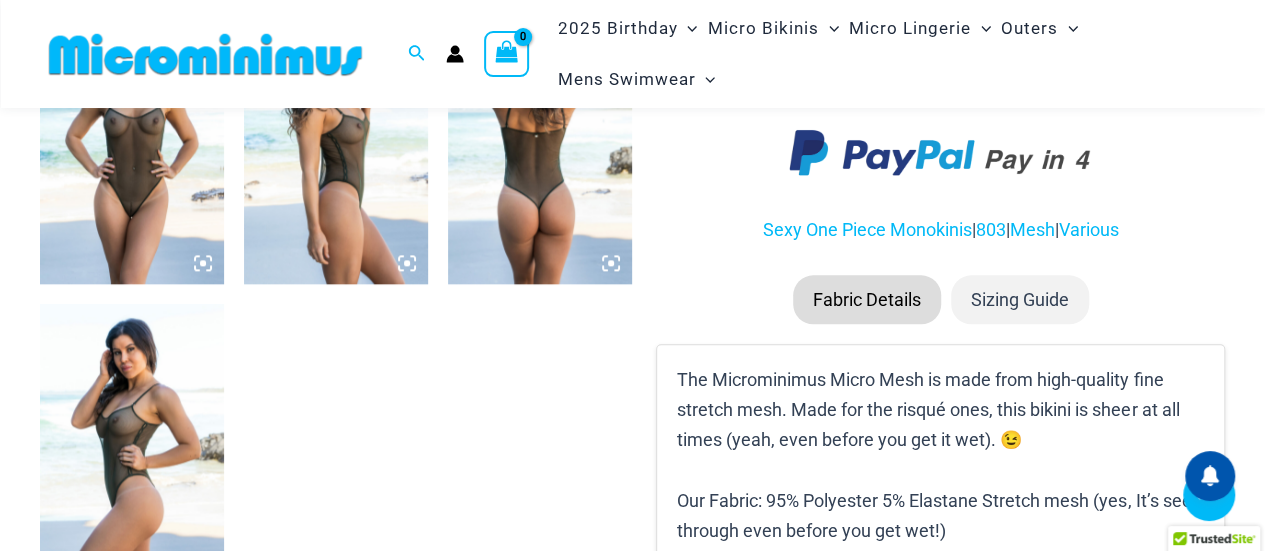 click 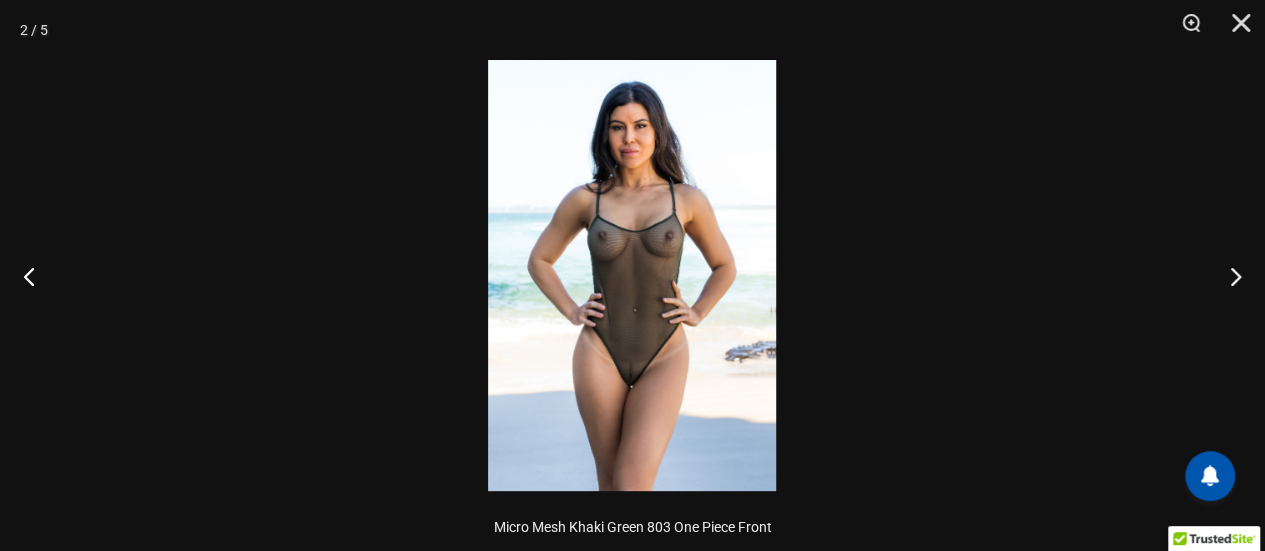 click at bounding box center (632, 275) 